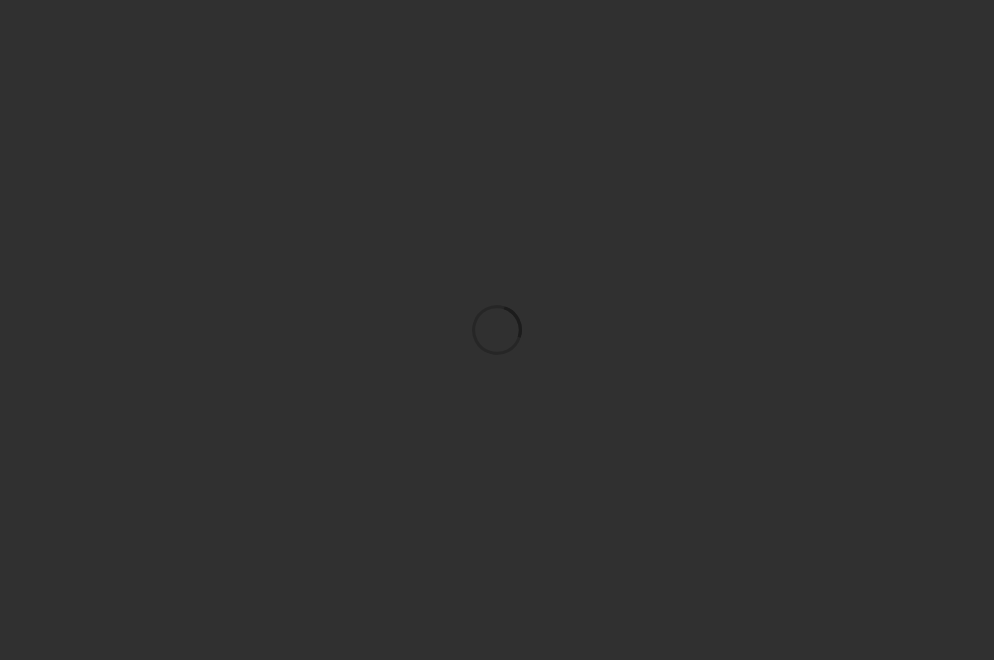 scroll, scrollTop: 0, scrollLeft: 0, axis: both 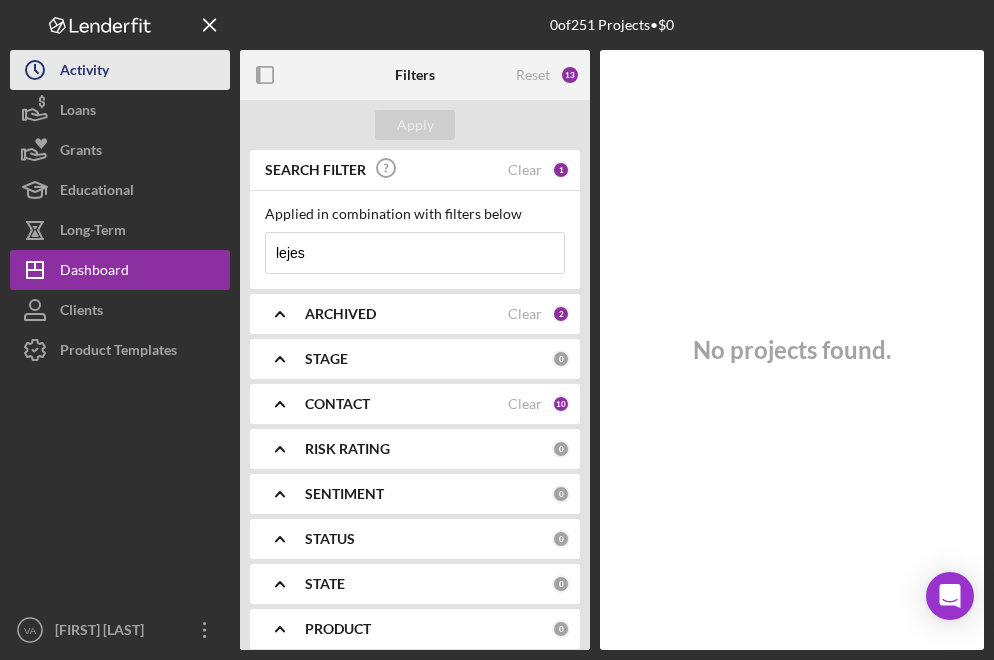 click on "Activity" at bounding box center (84, 72) 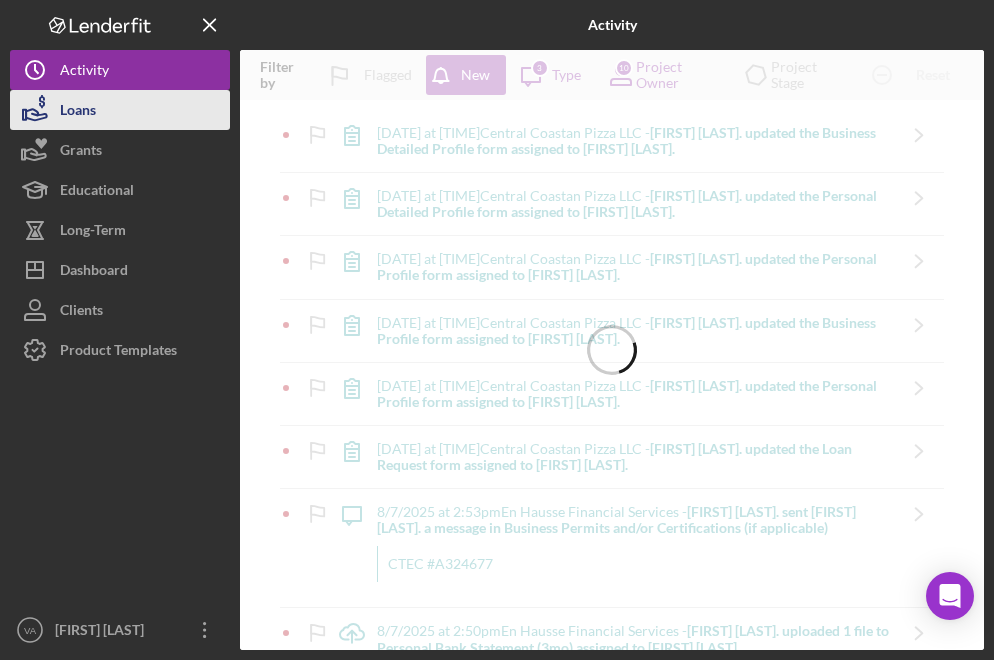 click on "Loans" at bounding box center (120, 110) 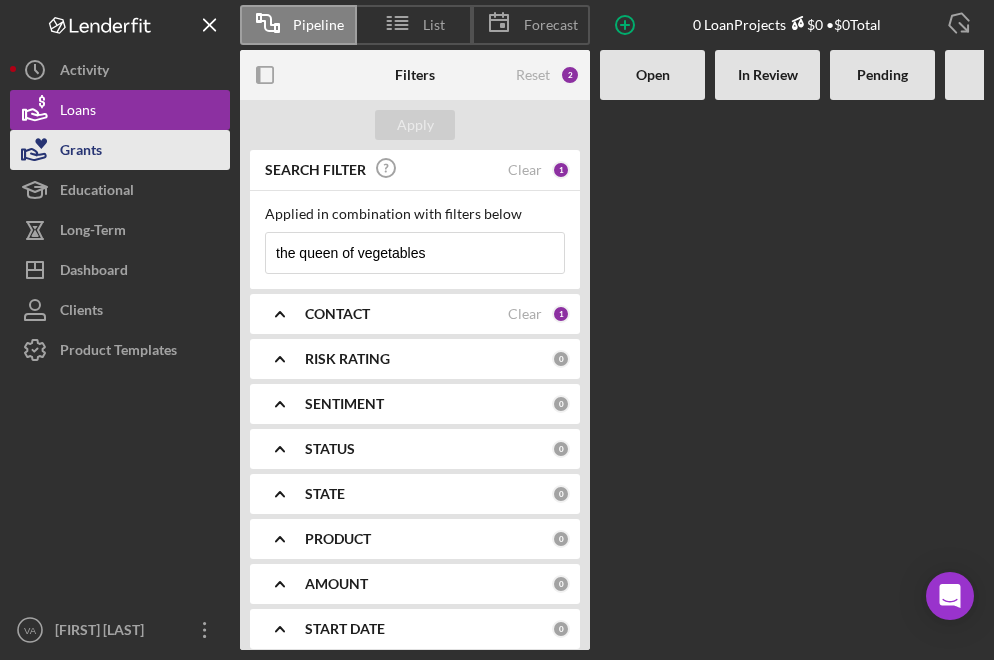 click on "Grants" at bounding box center (120, 150) 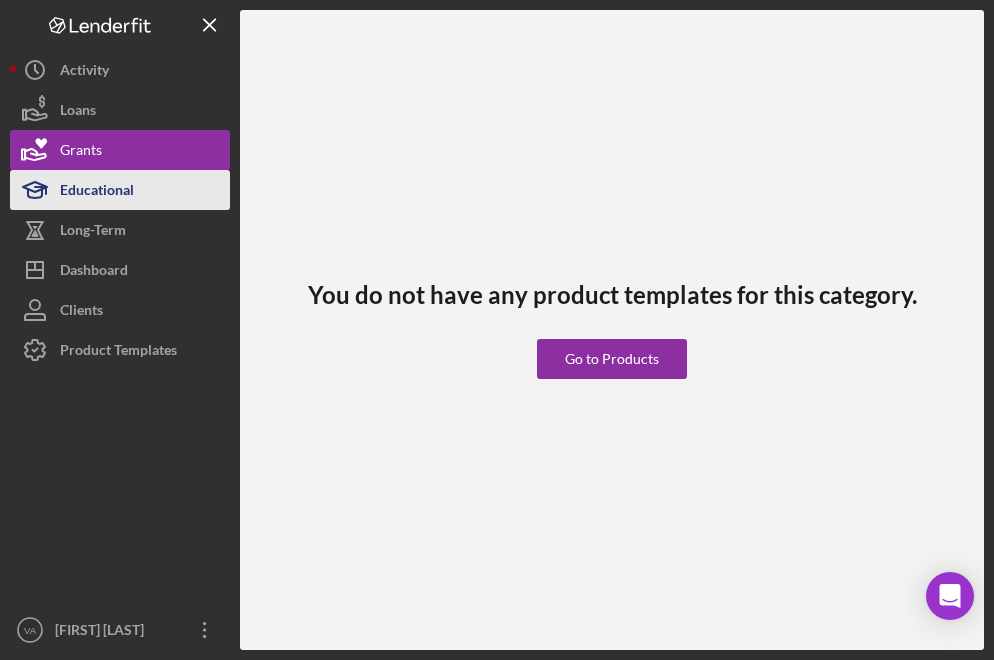 click on "Educational" at bounding box center [97, 192] 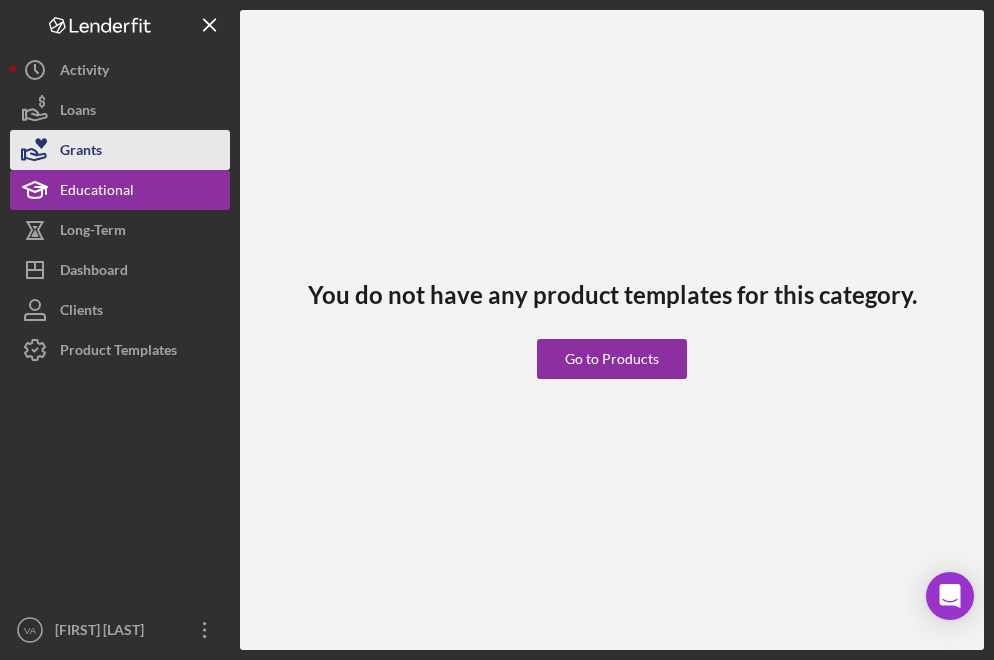 click on "Grants" at bounding box center [81, 152] 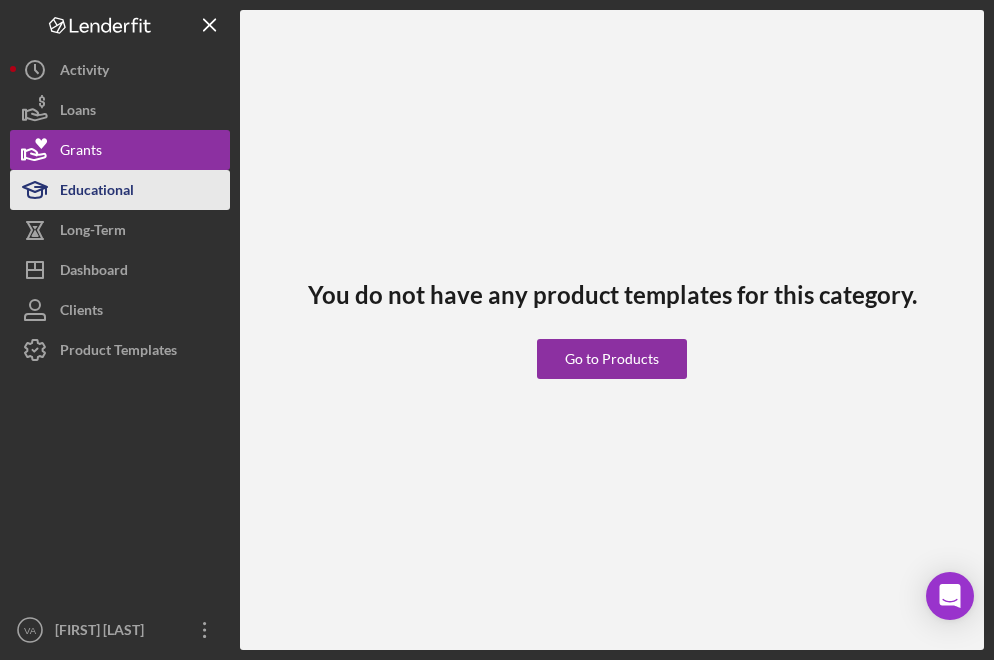 click on "Educational" at bounding box center (97, 192) 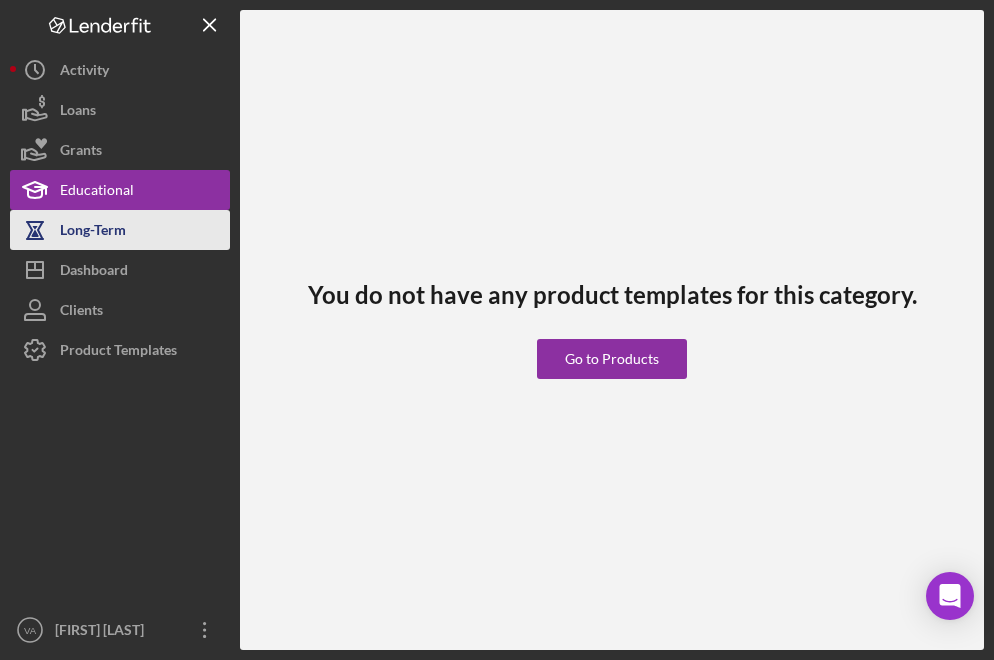 click on "Long-Term" at bounding box center (93, 232) 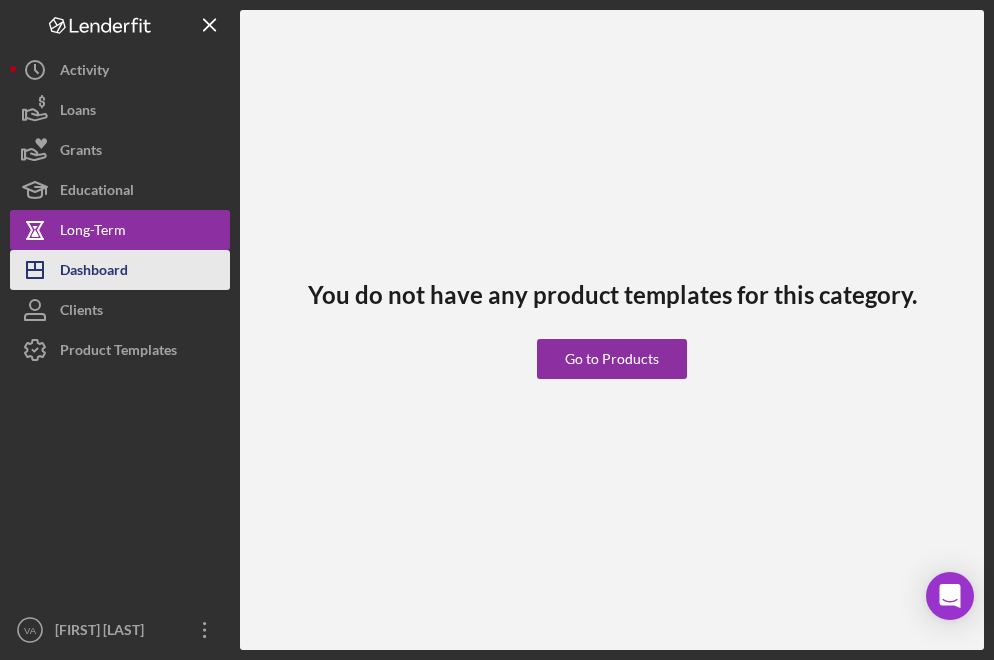 click on "Dashboard" at bounding box center (94, 272) 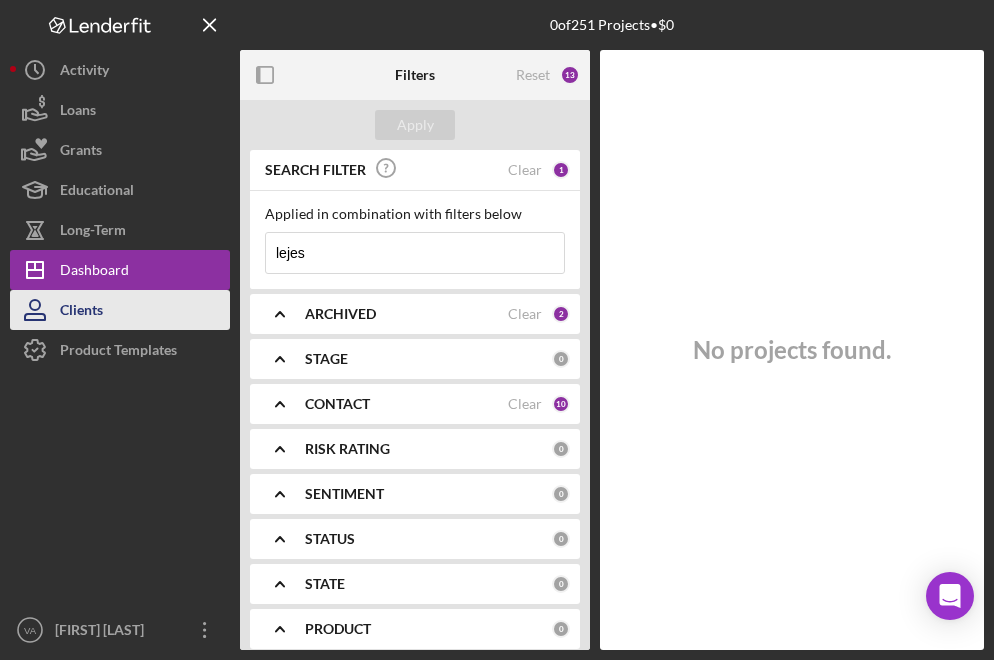 click on "Clients" at bounding box center [120, 310] 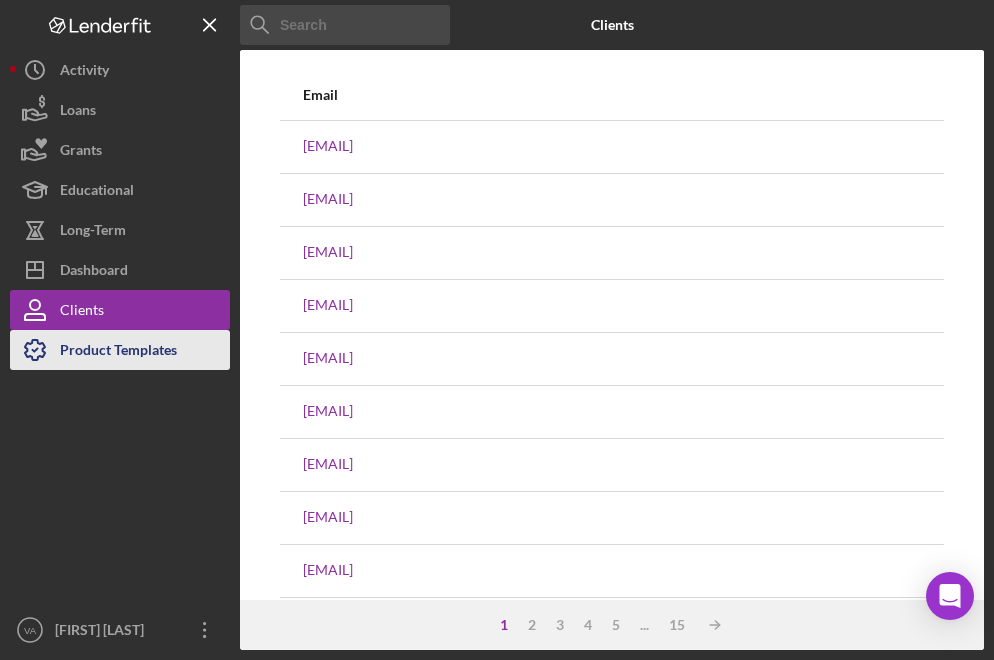 click on "Product Templates" at bounding box center [118, 352] 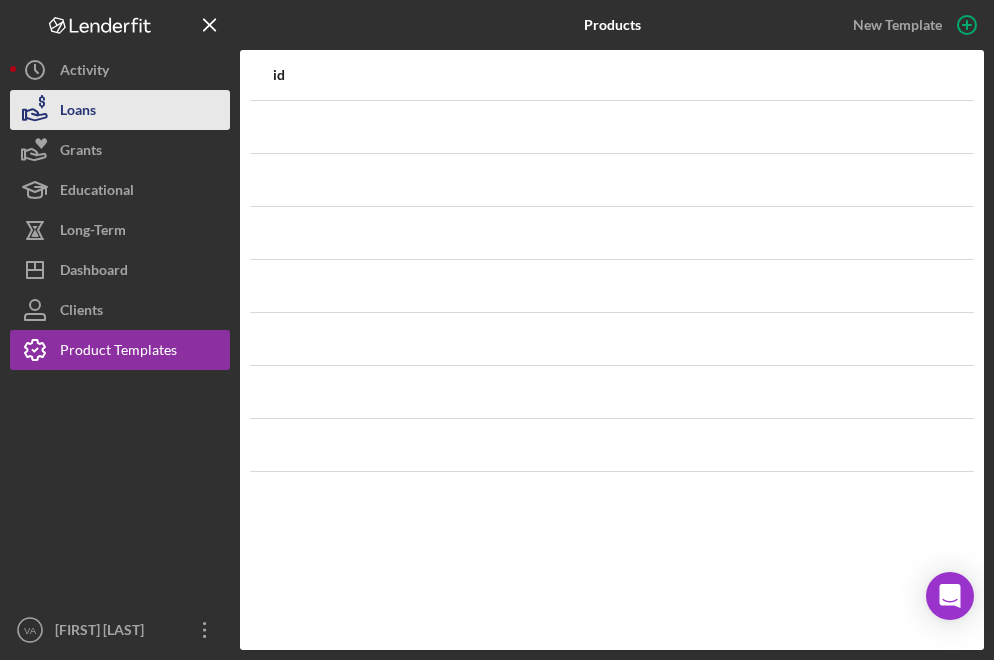 click on "Loans" at bounding box center [120, 110] 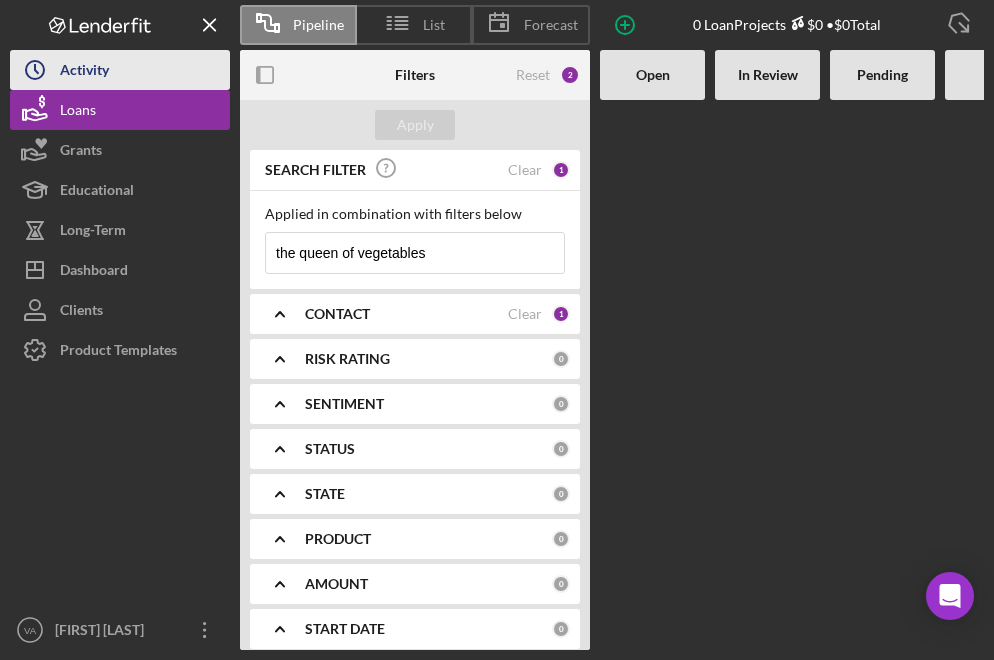 click on "Icon/History Activity" at bounding box center [120, 70] 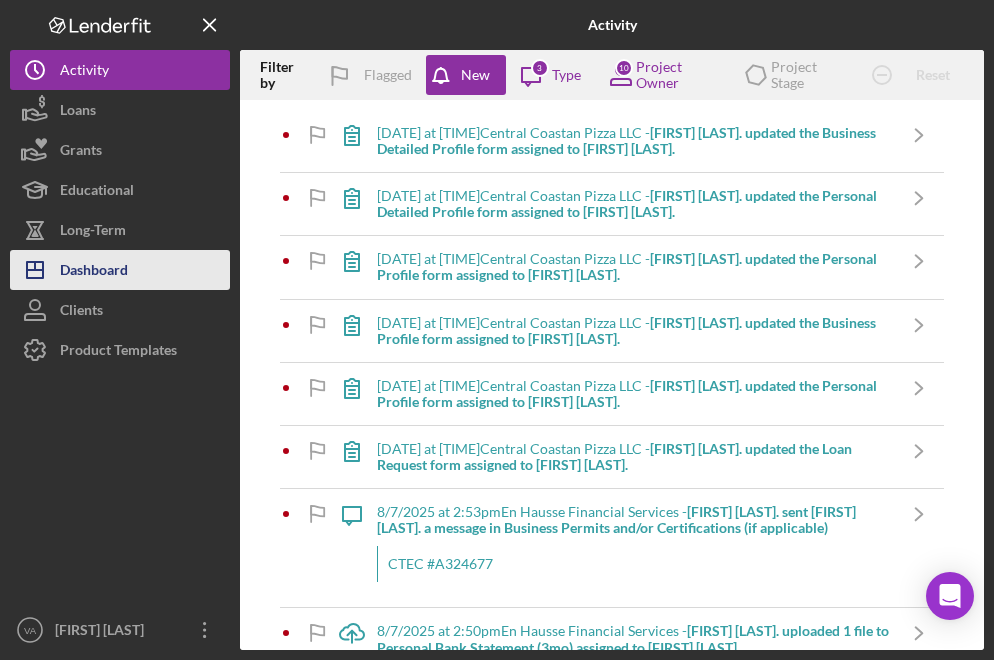 click on "Icon/Dashboard Dashboard" at bounding box center [120, 270] 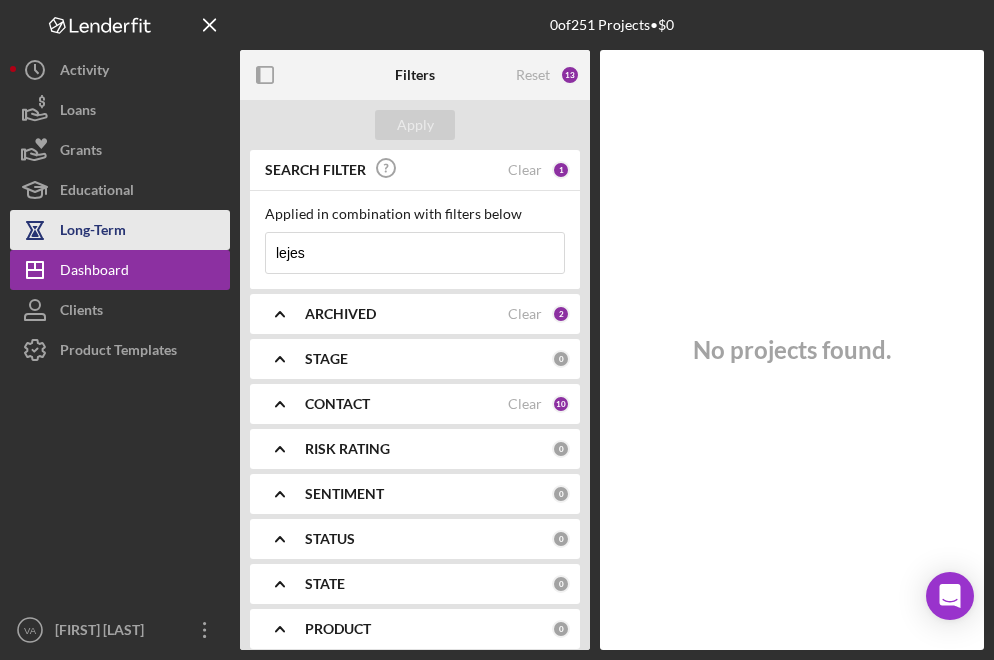 drag, startPoint x: 312, startPoint y: 241, endPoint x: 223, endPoint y: 237, distance: 89.08984 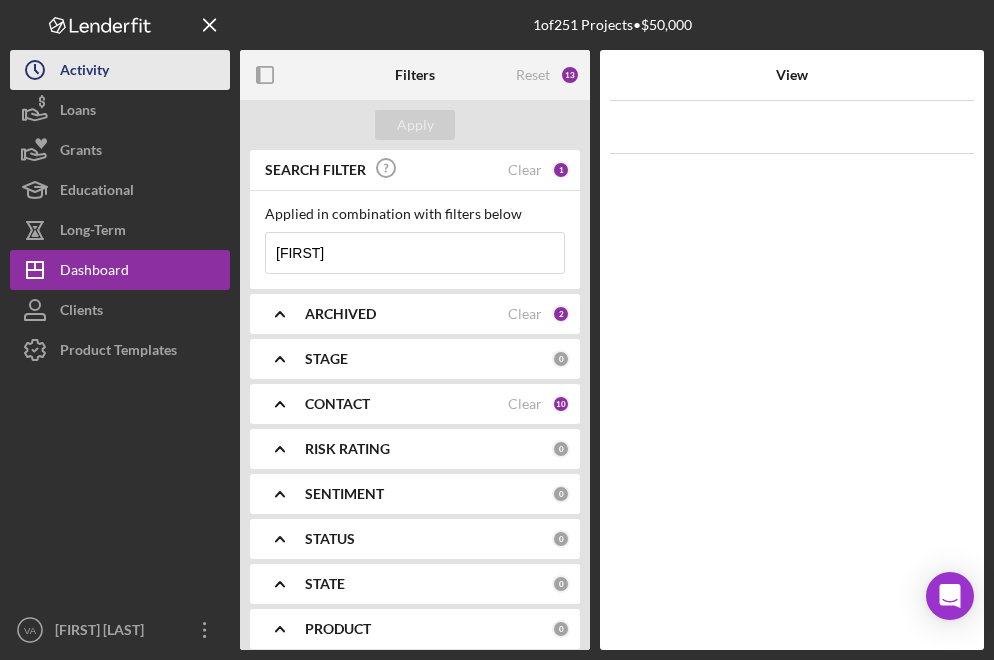 type on "[FIRST]" 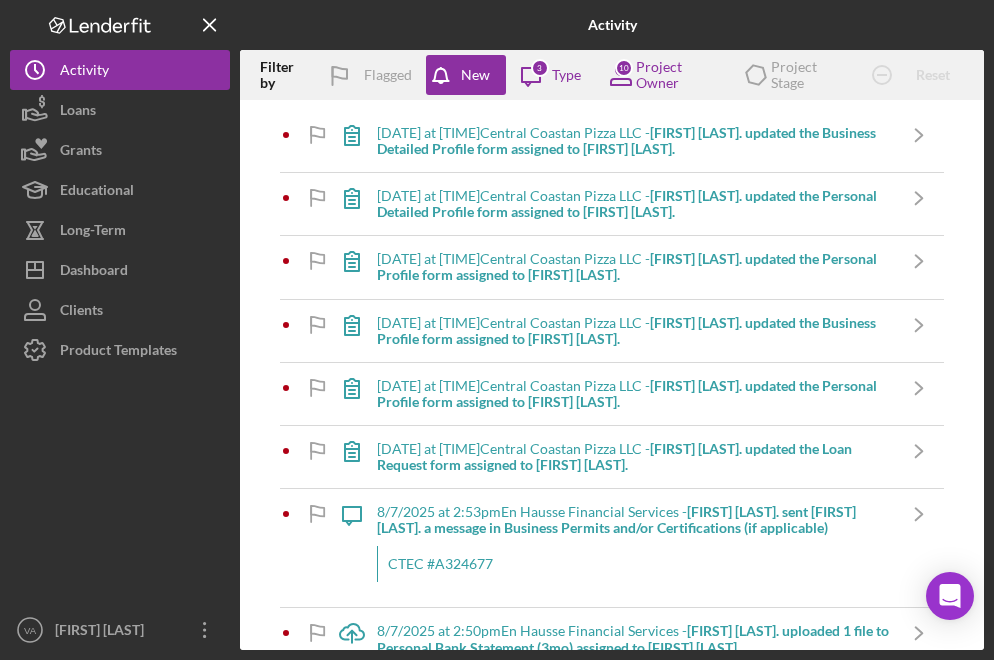 click on "[DATE] at [TIME]   [COMPANY] -  [FIRST] [LAST]. updated the Personal Detailed Profile form assigned to [FIRST] [LAST]." at bounding box center [635, 204] 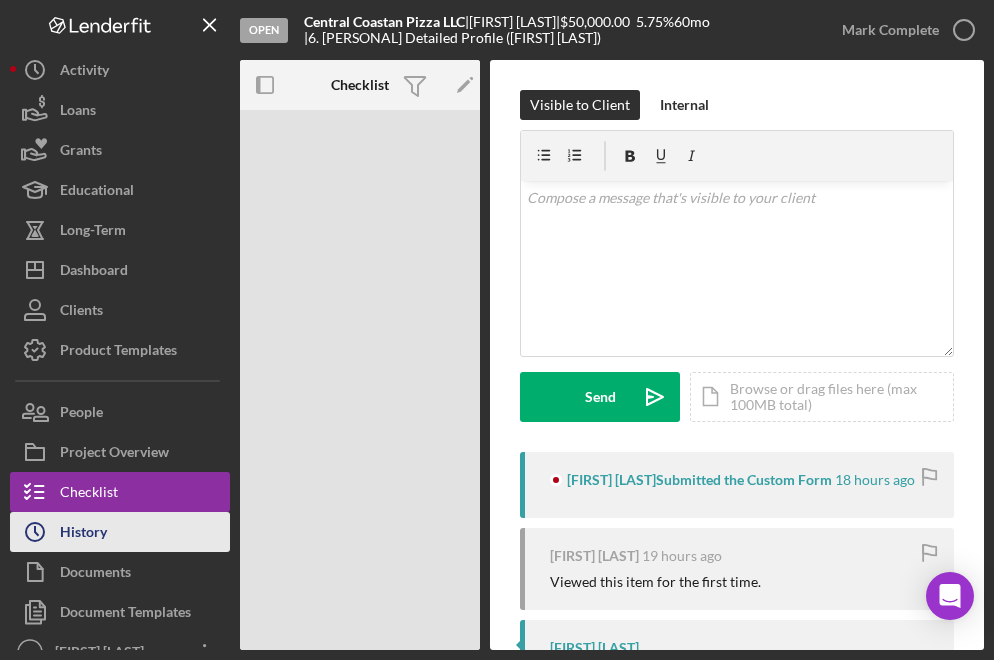 click on "Icon/History History" at bounding box center (120, 532) 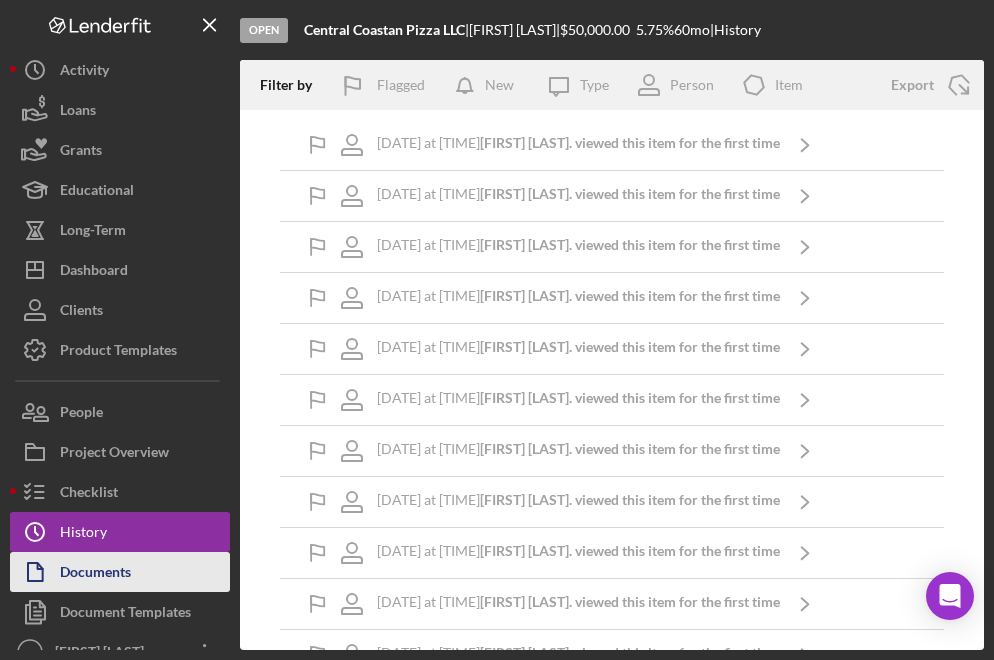 click on "Documents" at bounding box center (120, 572) 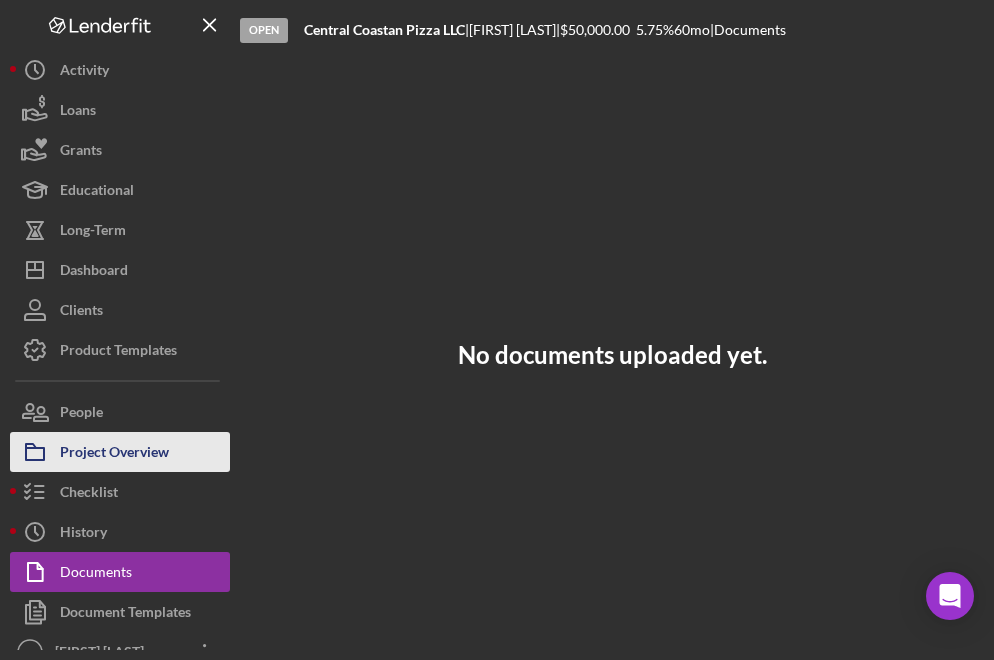 click on "Project Overview" at bounding box center [114, 454] 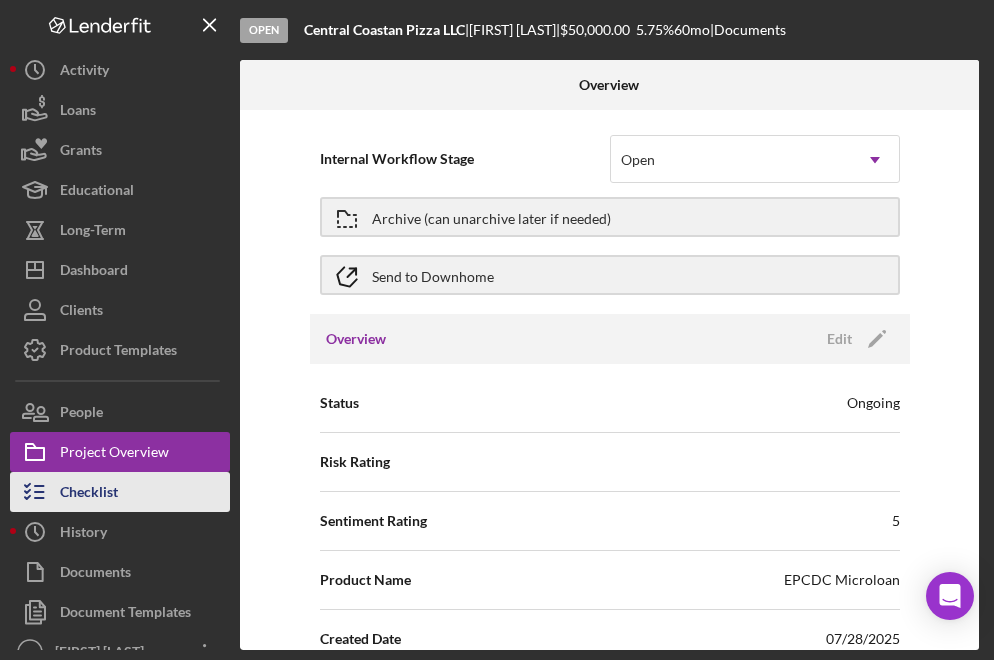 click on "Checklist" at bounding box center [89, 494] 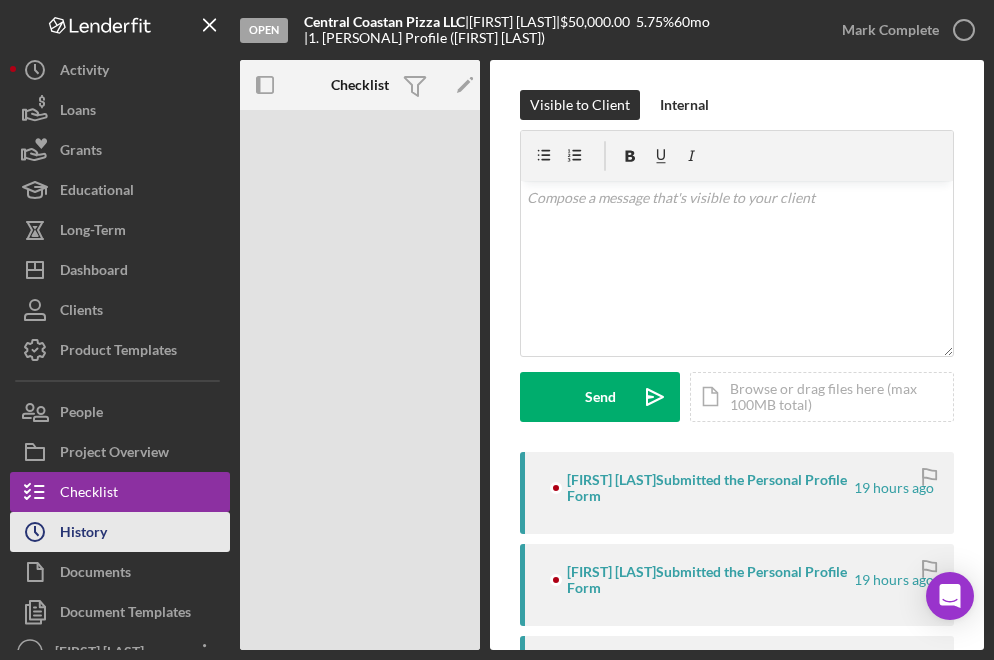 click on "History" at bounding box center [83, 534] 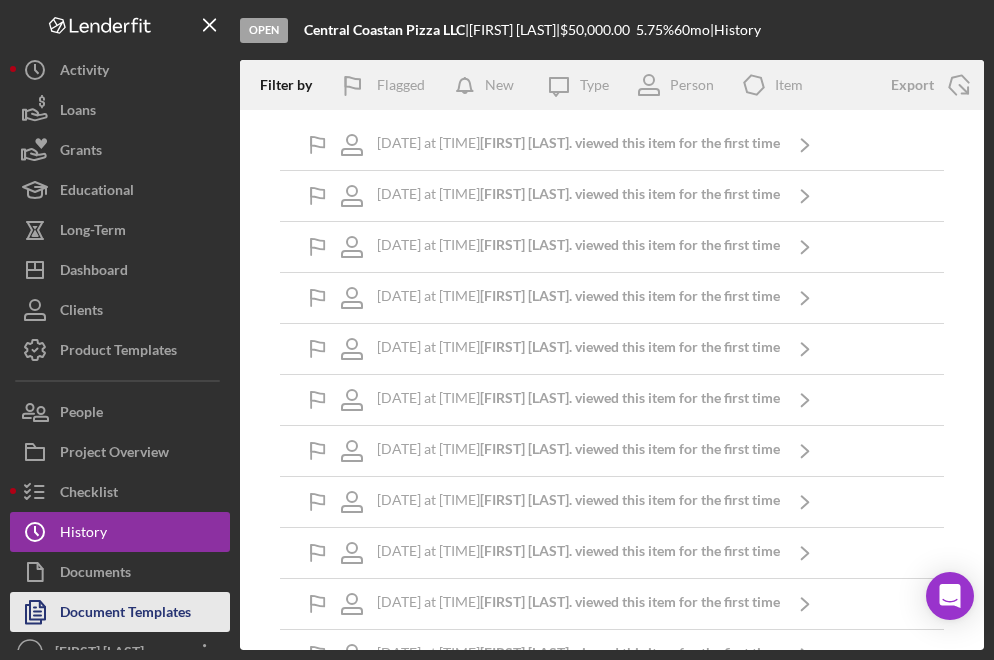 click on "Document Templates" at bounding box center (125, 614) 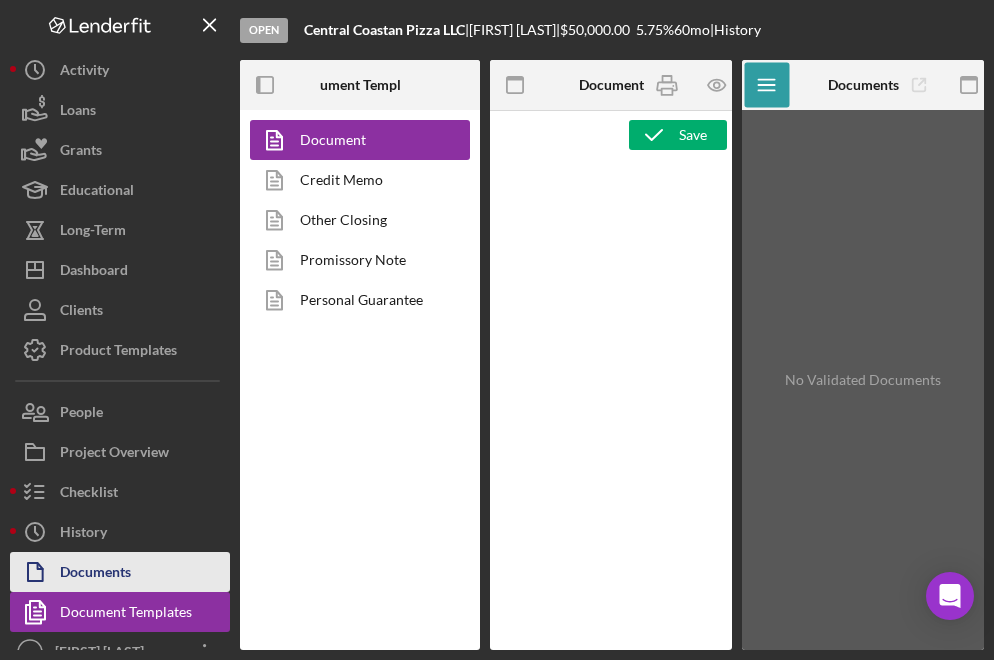 click on "Documents" at bounding box center (95, 574) 